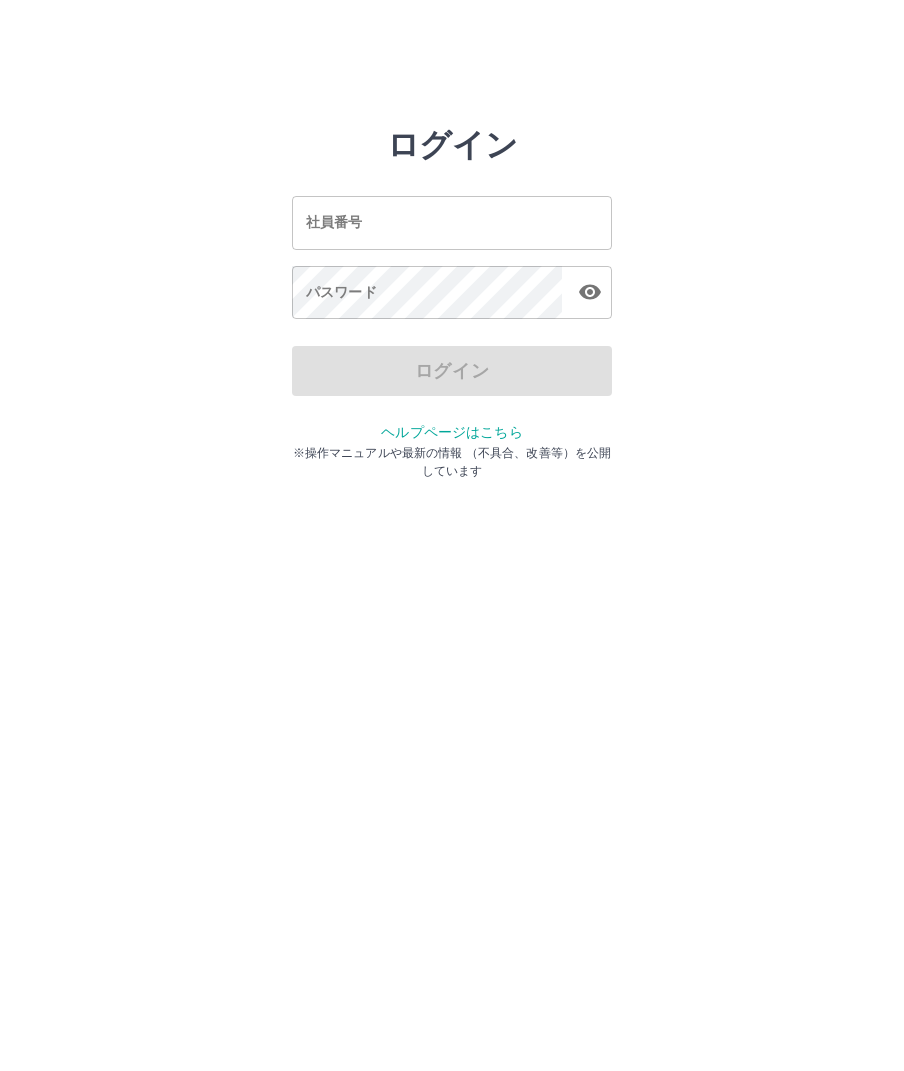 scroll, scrollTop: 0, scrollLeft: 0, axis: both 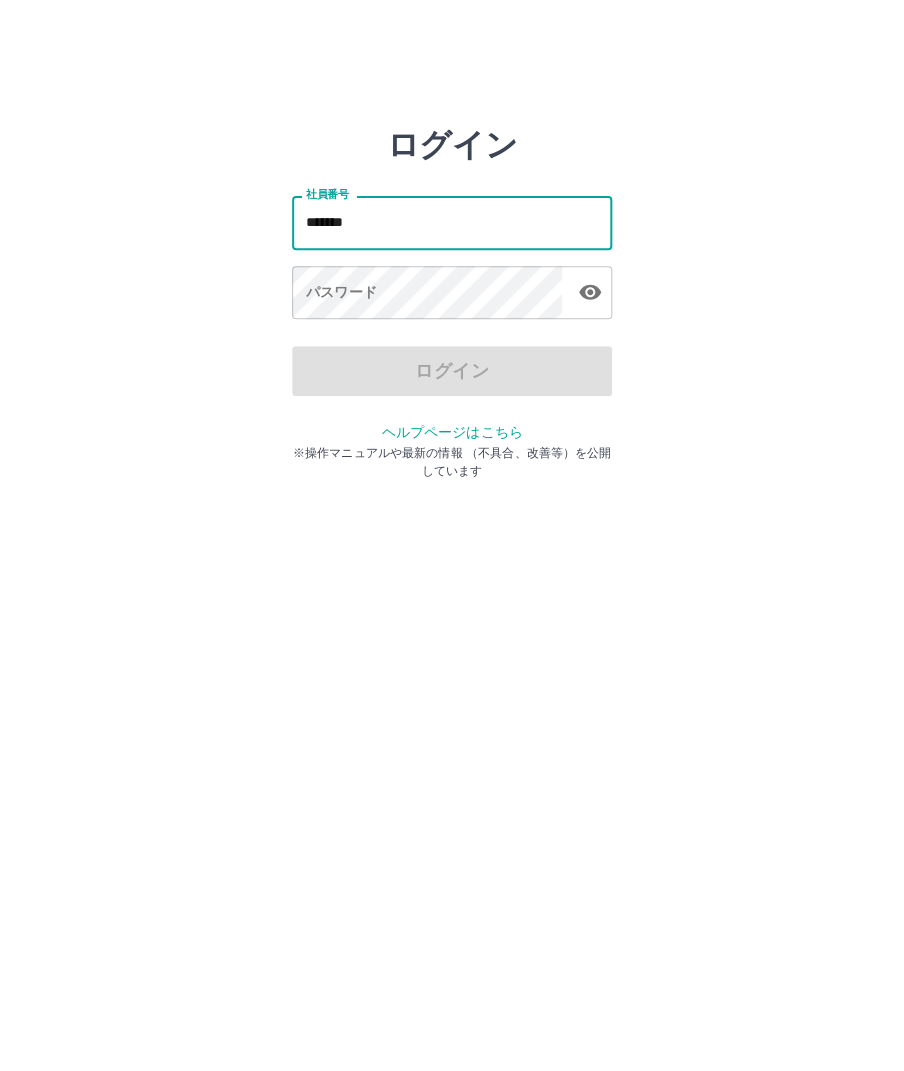 type on "*******" 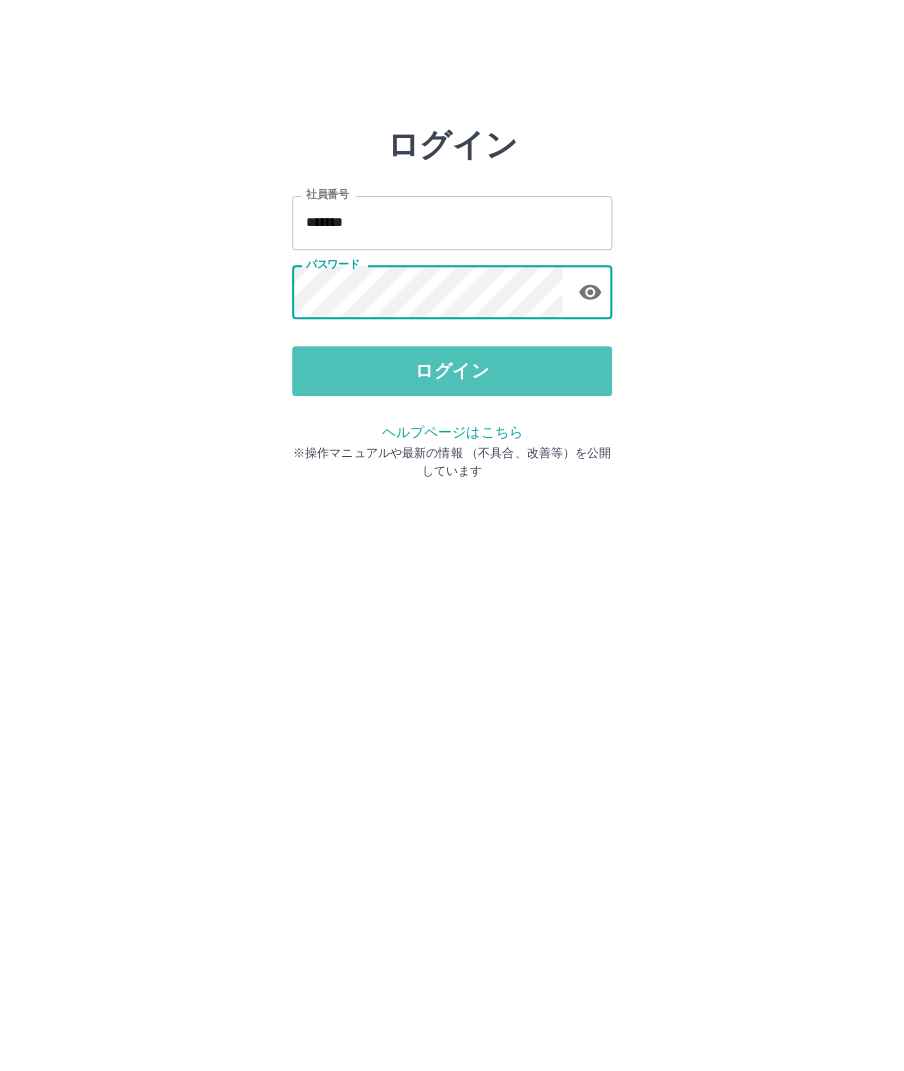 click on "ログイン" at bounding box center (452, 371) 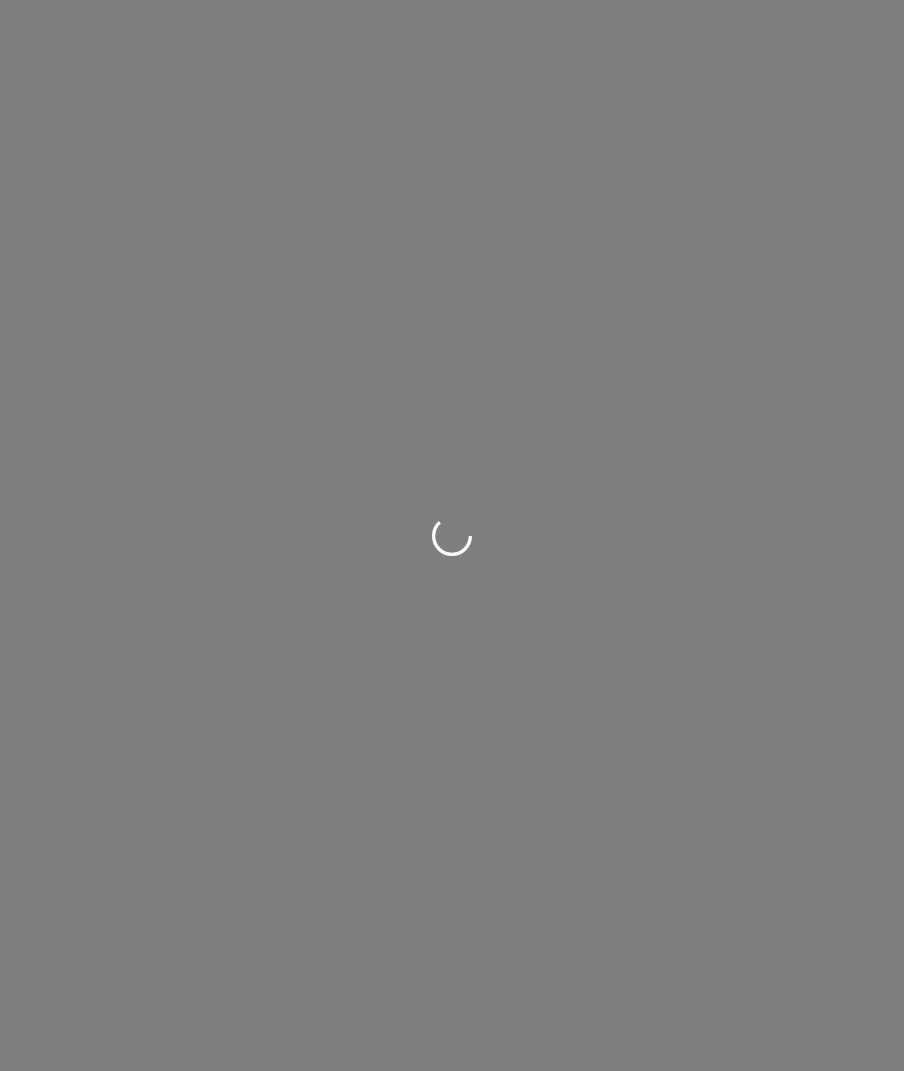 scroll, scrollTop: 0, scrollLeft: 0, axis: both 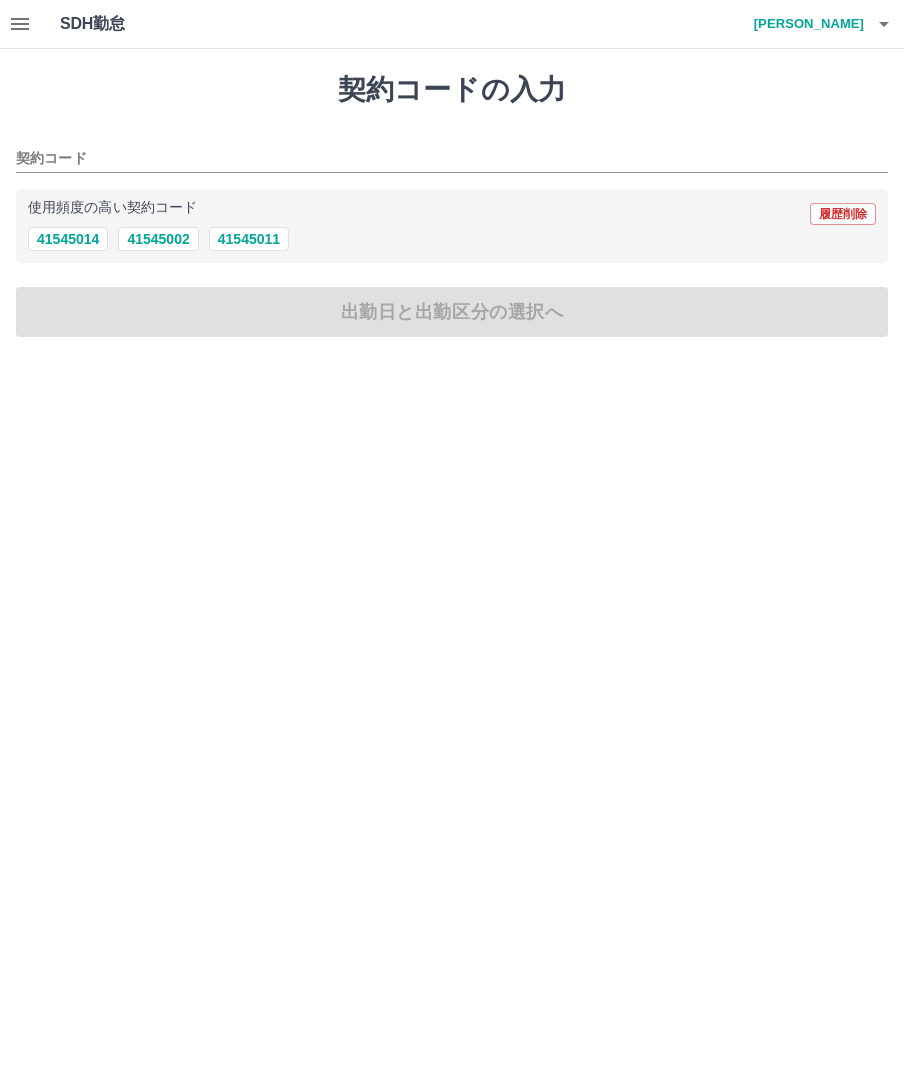 click 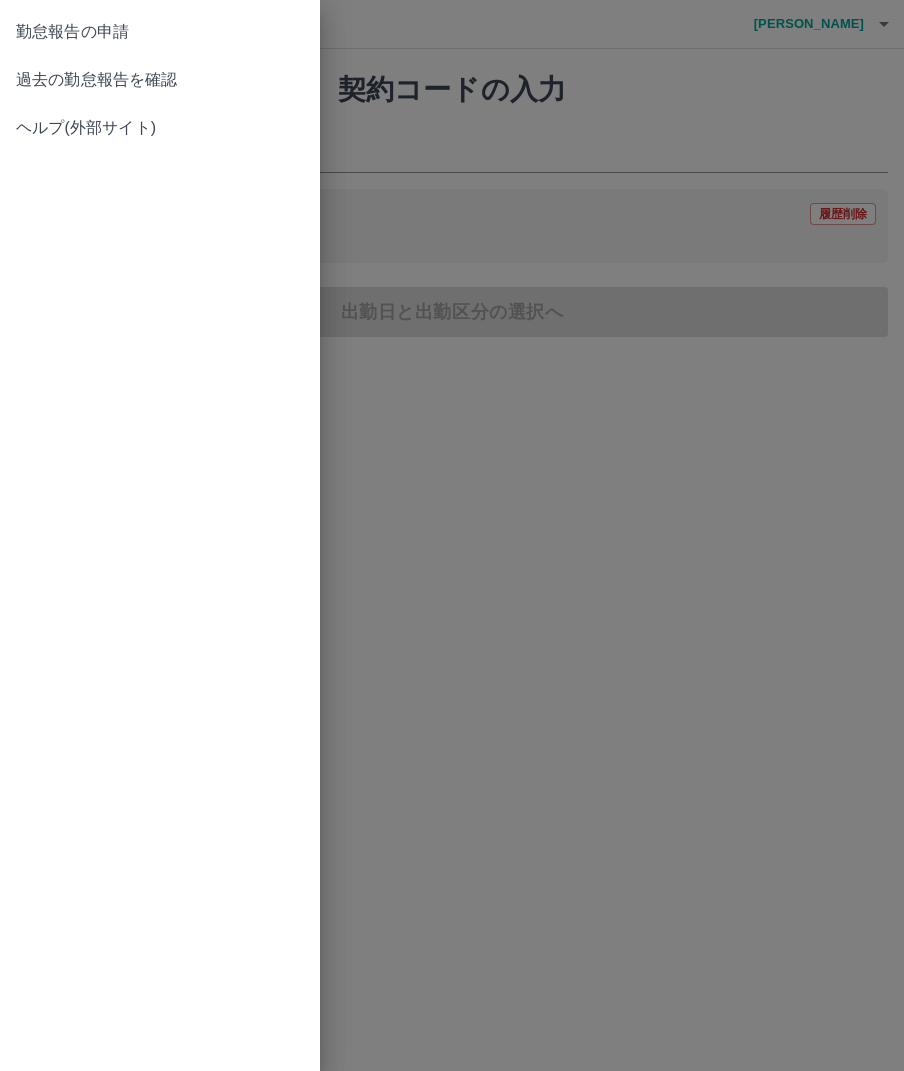 click on "過去の勤怠報告を確認" at bounding box center [160, 80] 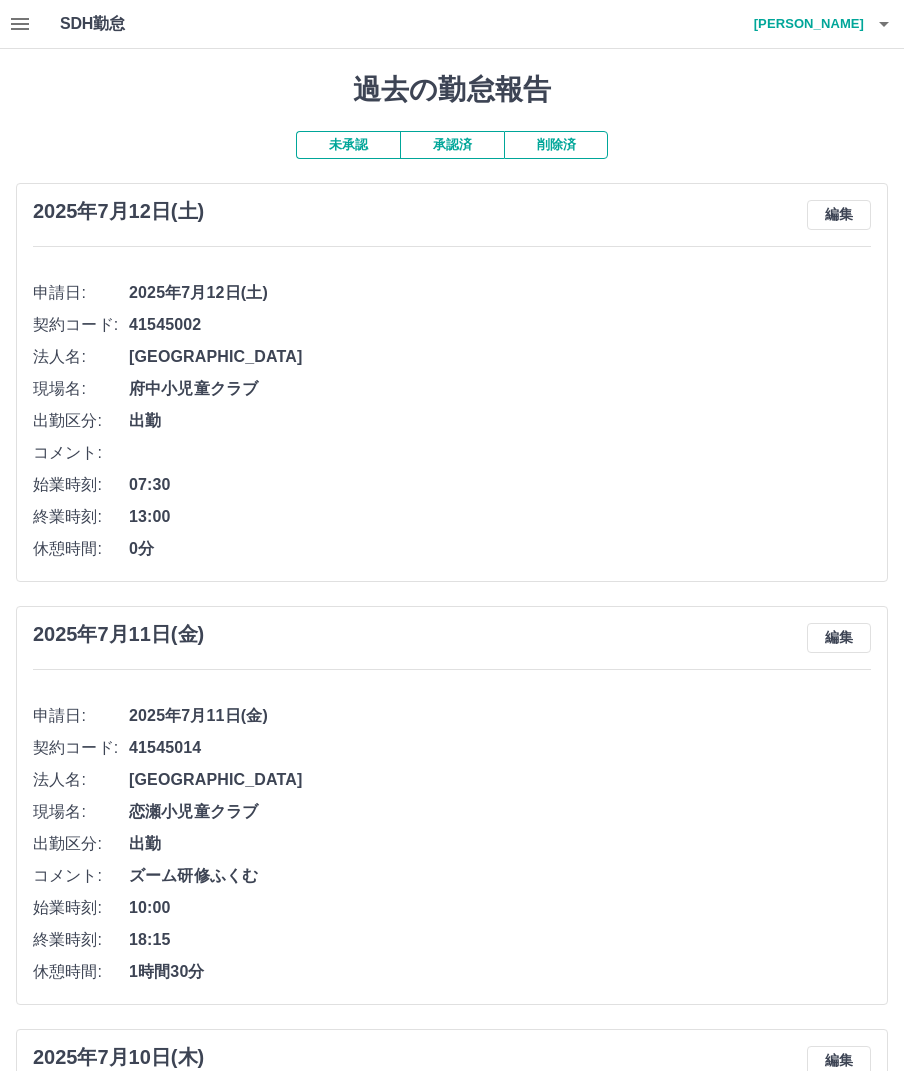 click on "編集" at bounding box center [839, 215] 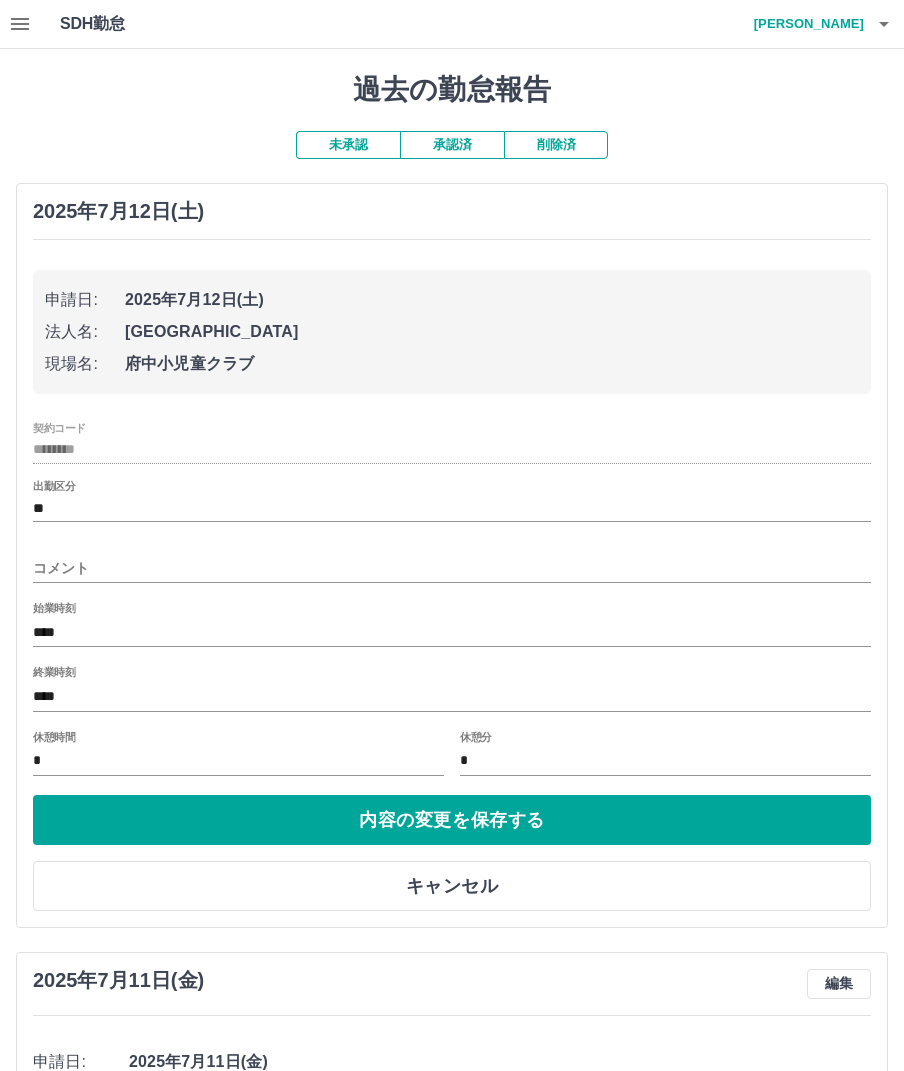 click on "****" at bounding box center (452, 696) 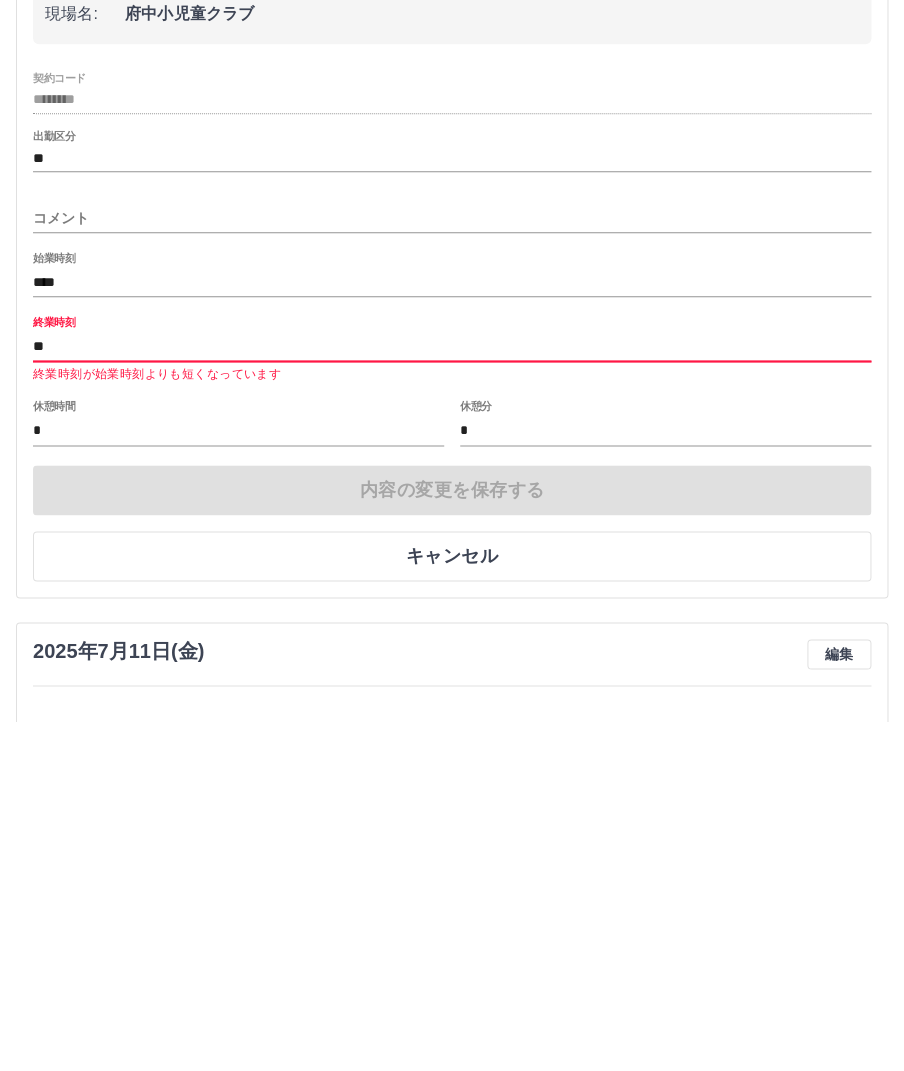 type on "*" 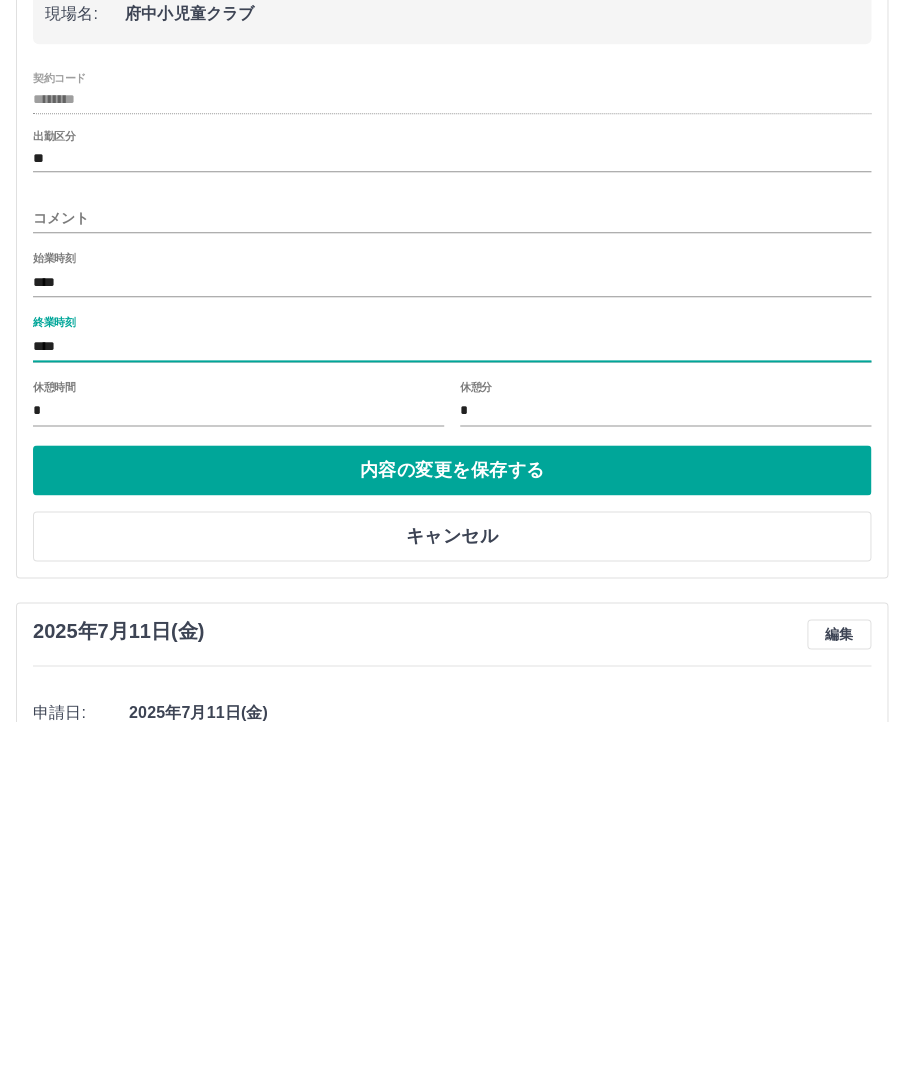 type on "****" 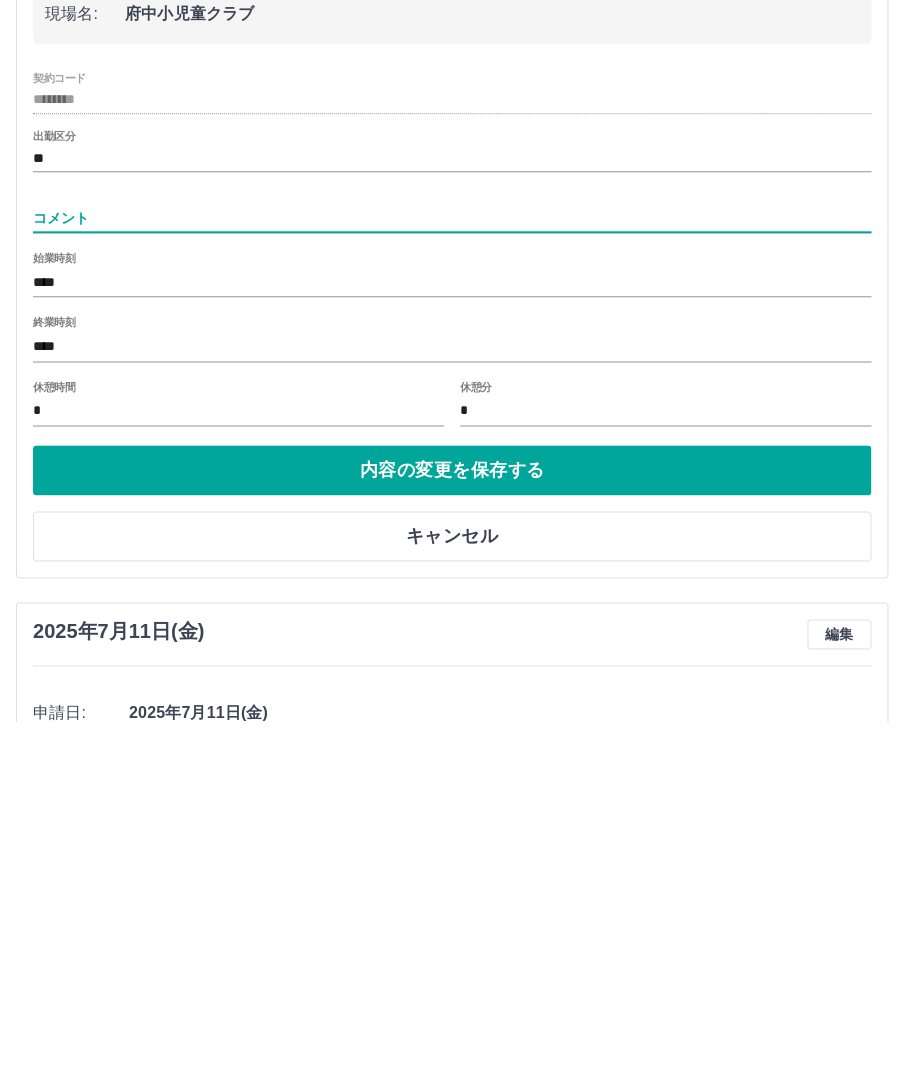type on "*" 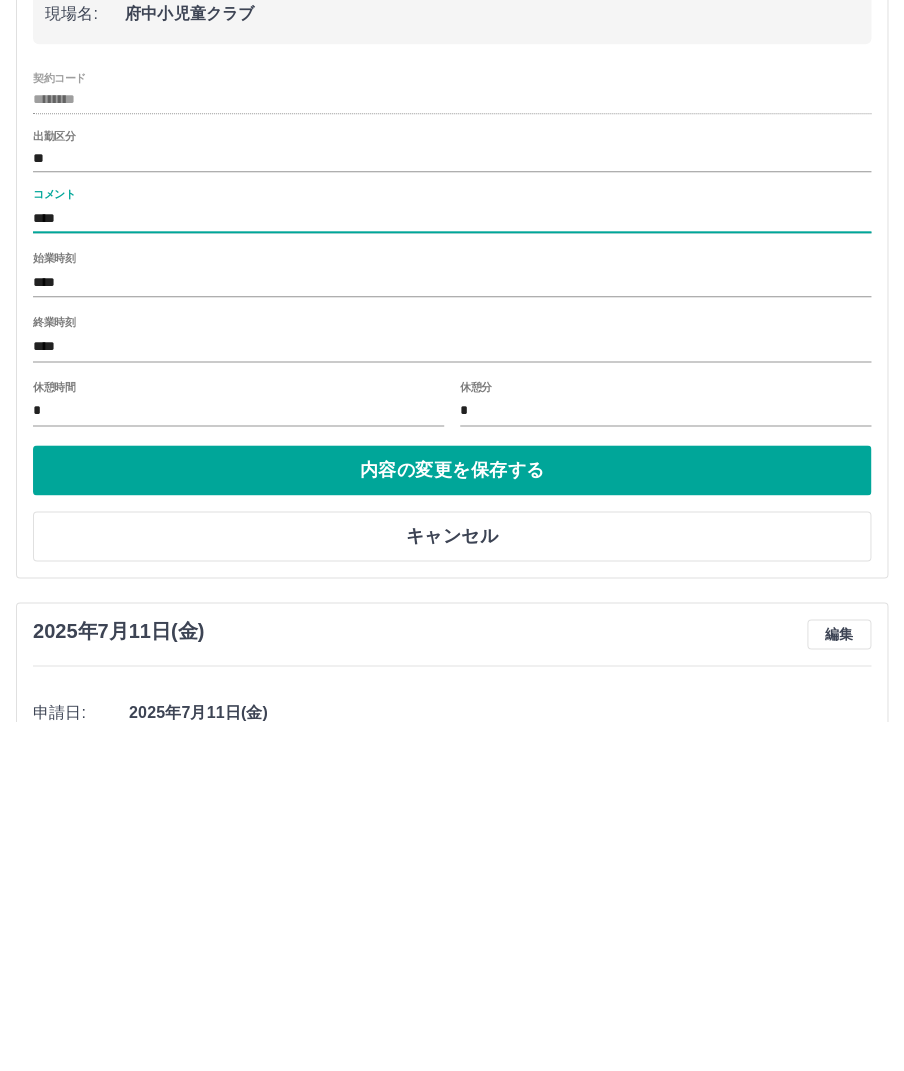 type on "****" 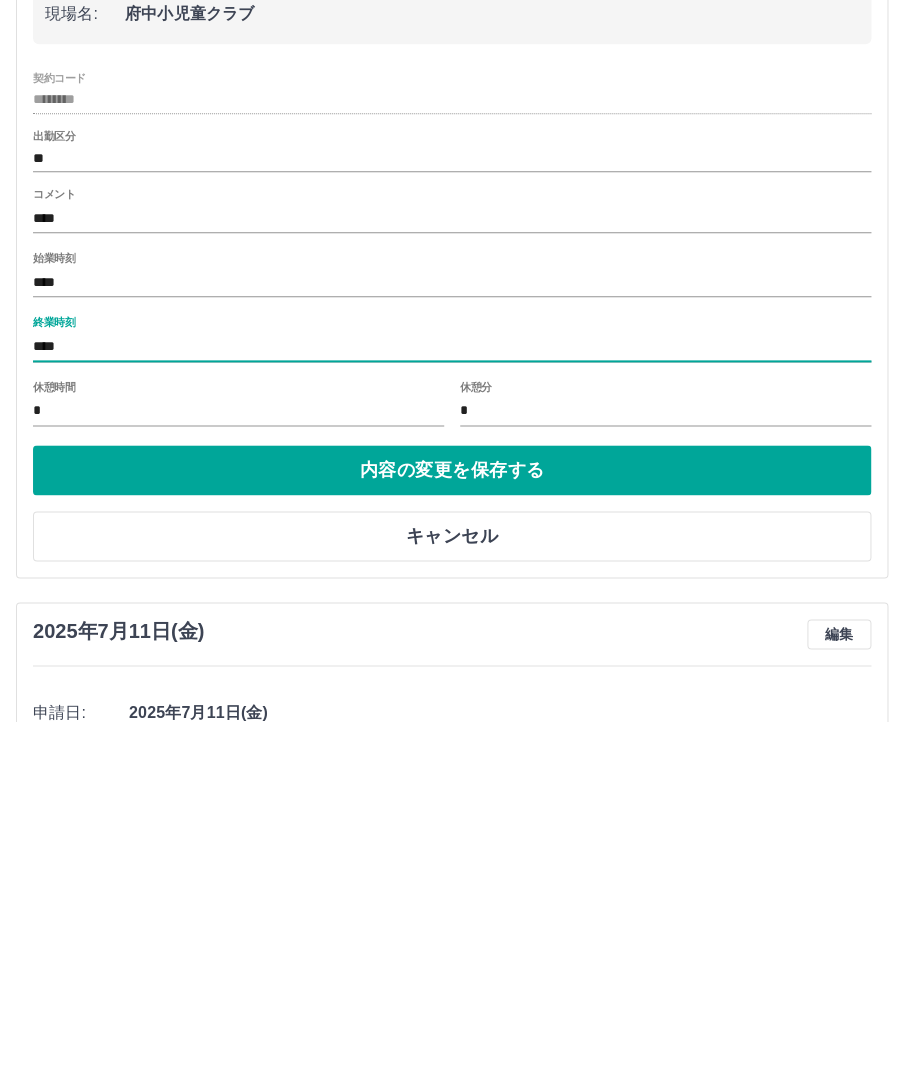 click on "終業時刻" at bounding box center (54, 672) 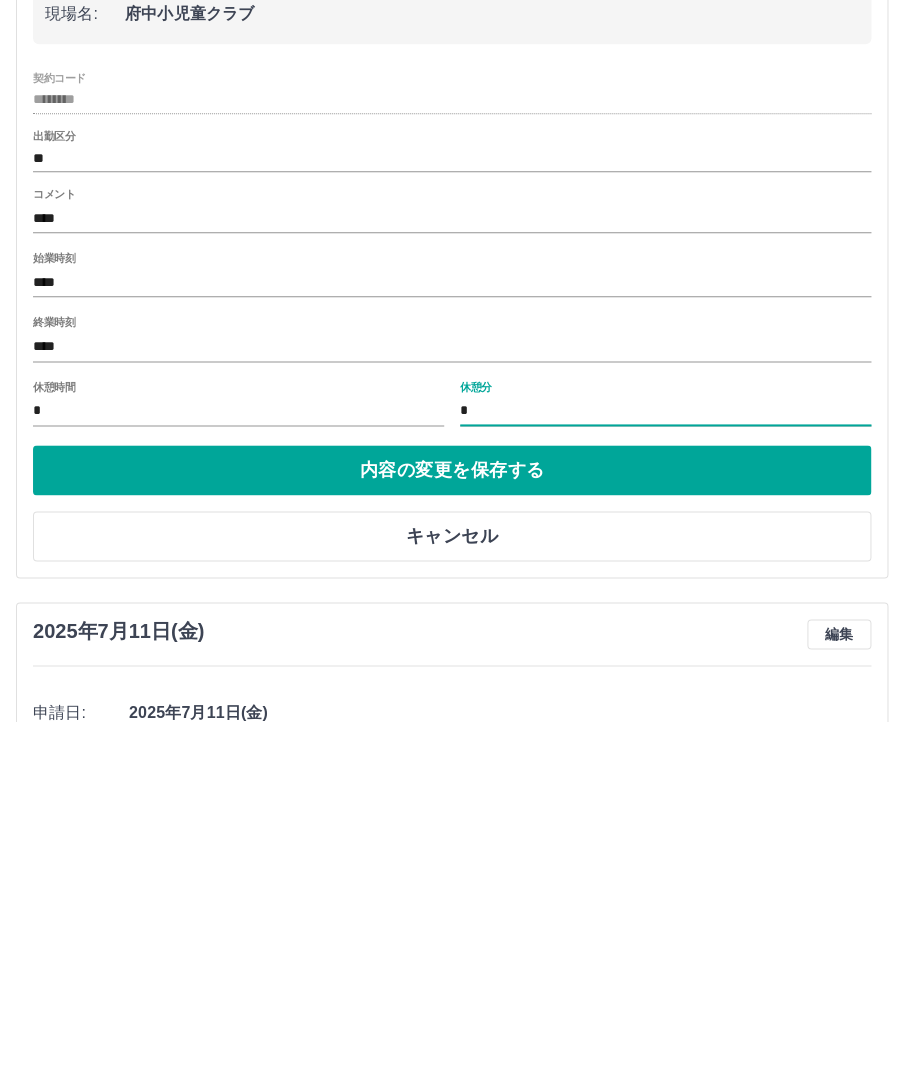 type on "**" 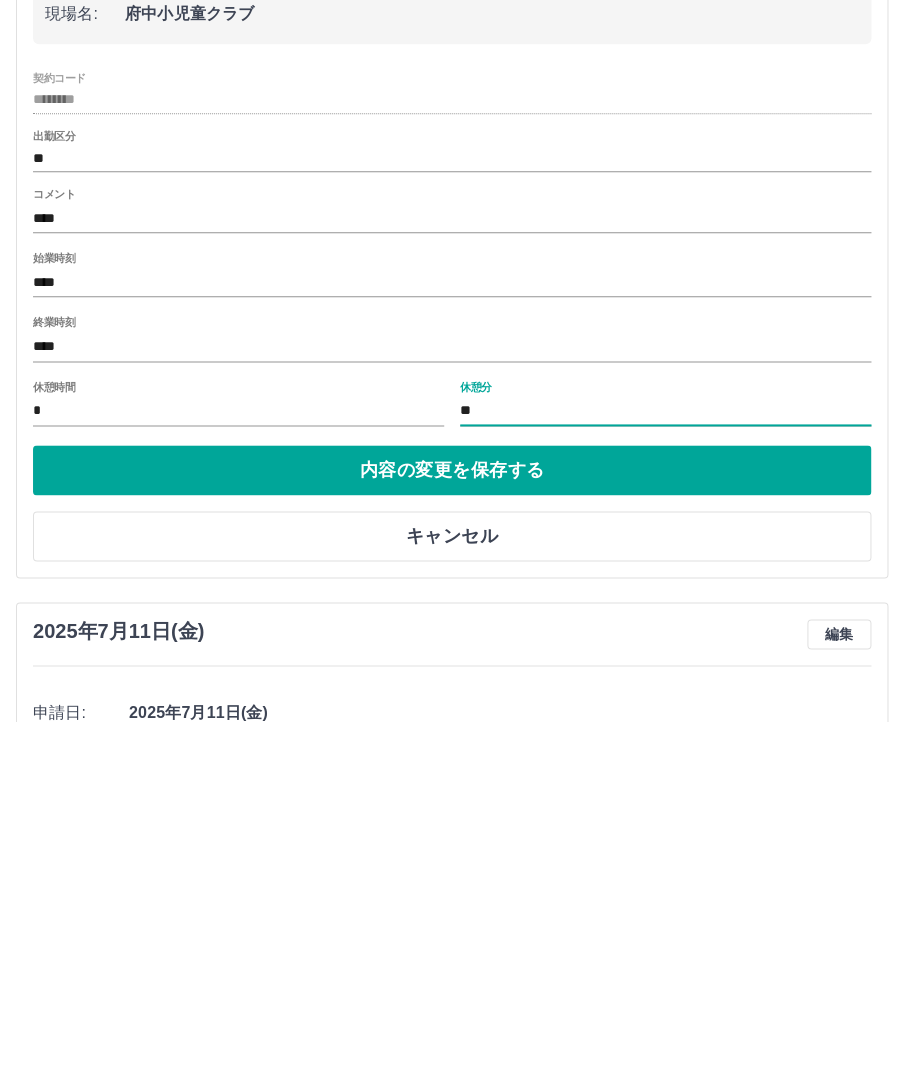 click on "内容の変更を保存する" at bounding box center (452, 820) 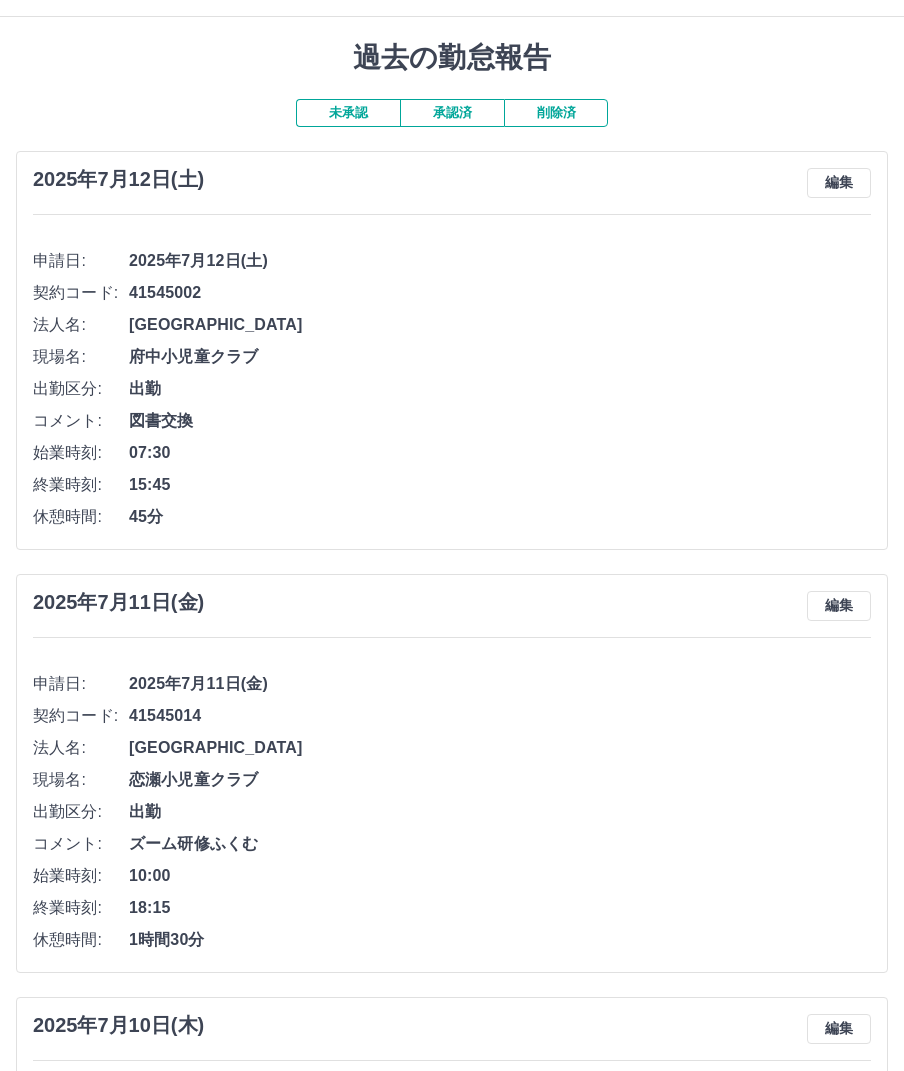 scroll, scrollTop: 0, scrollLeft: 0, axis: both 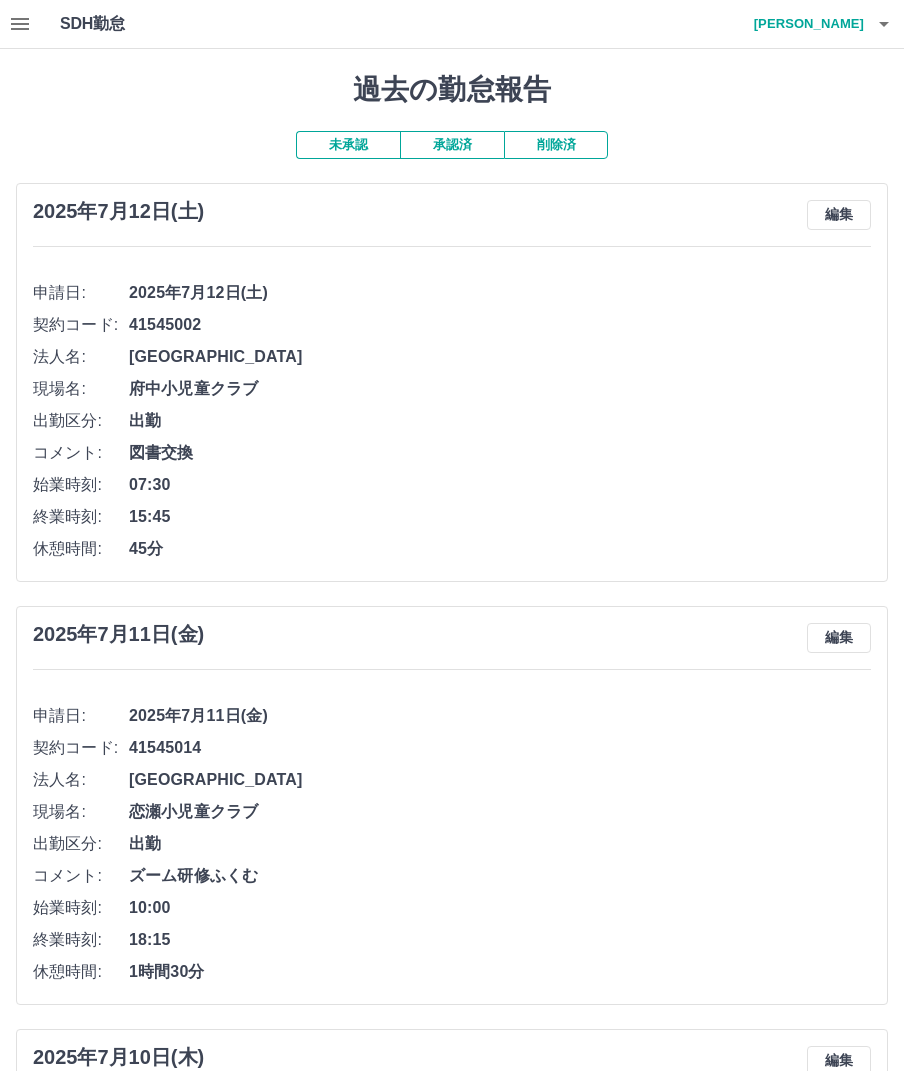 click at bounding box center [20, 24] 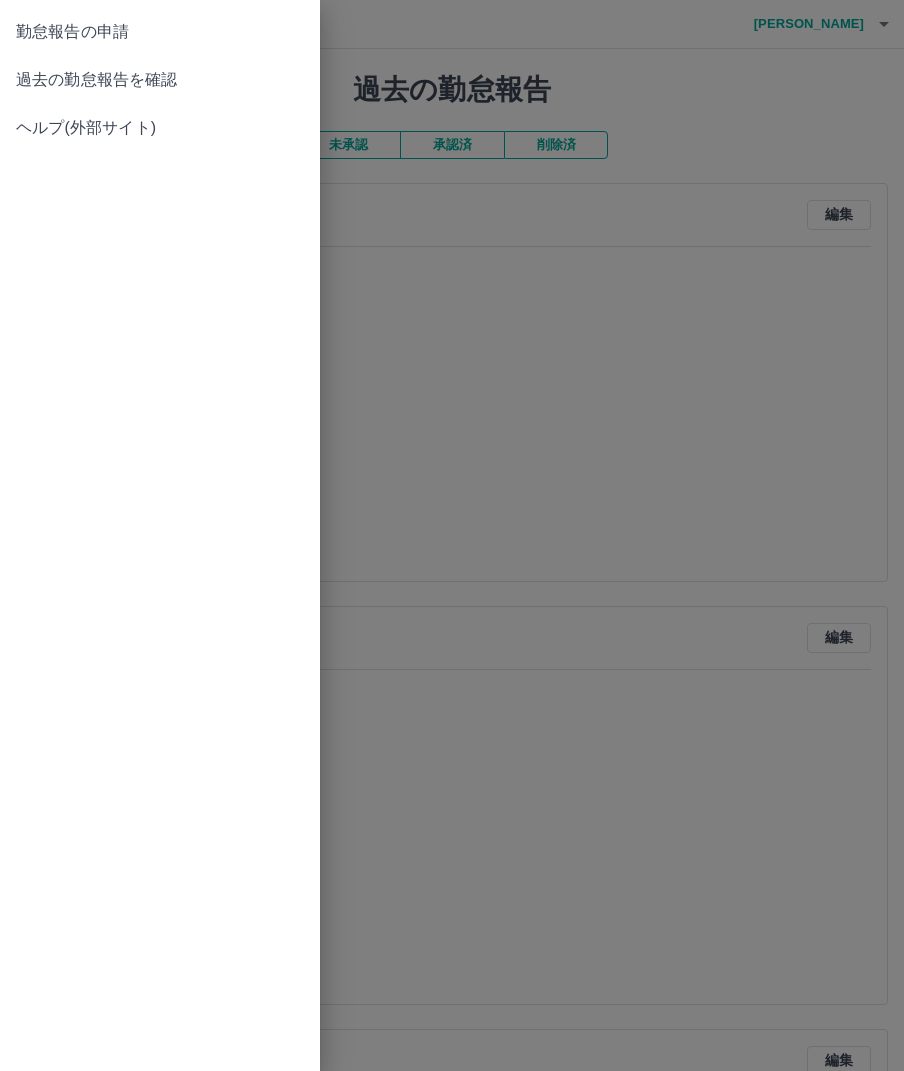 click on "勤怠報告の申請" at bounding box center (160, 32) 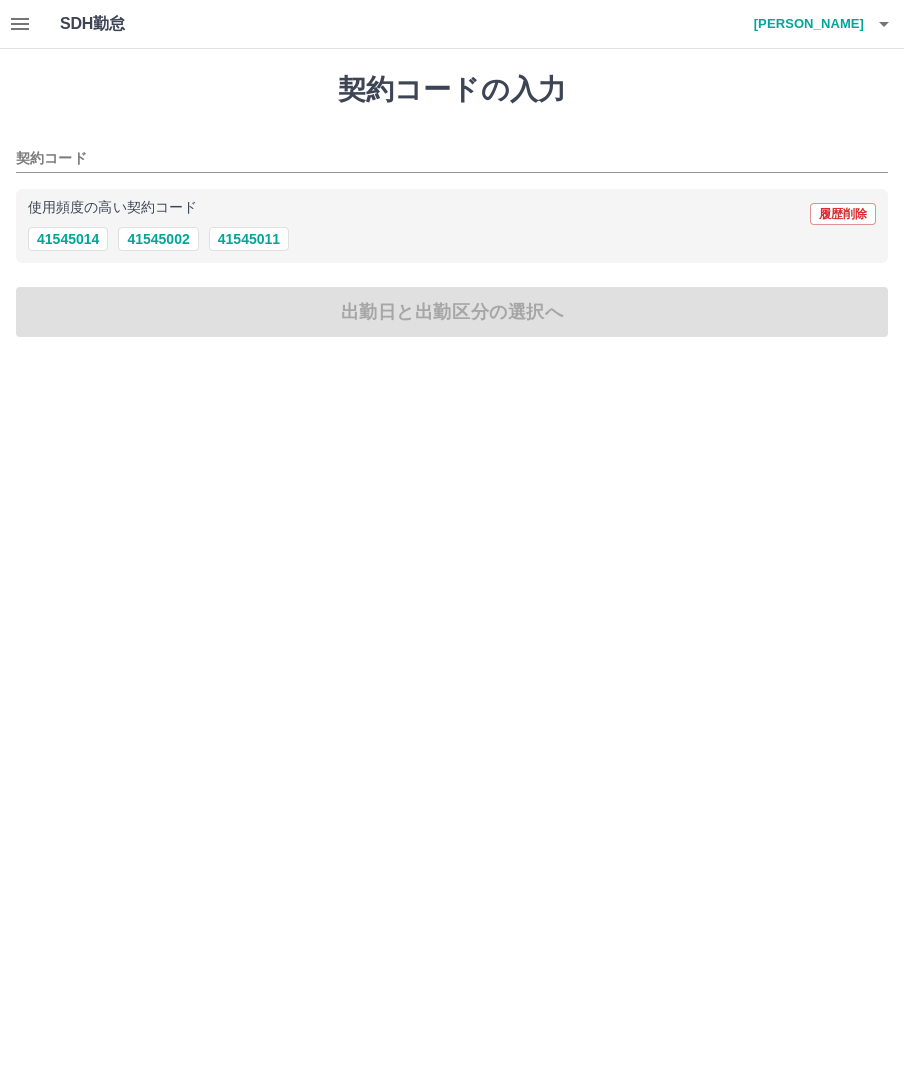 click on "41545002" at bounding box center (158, 239) 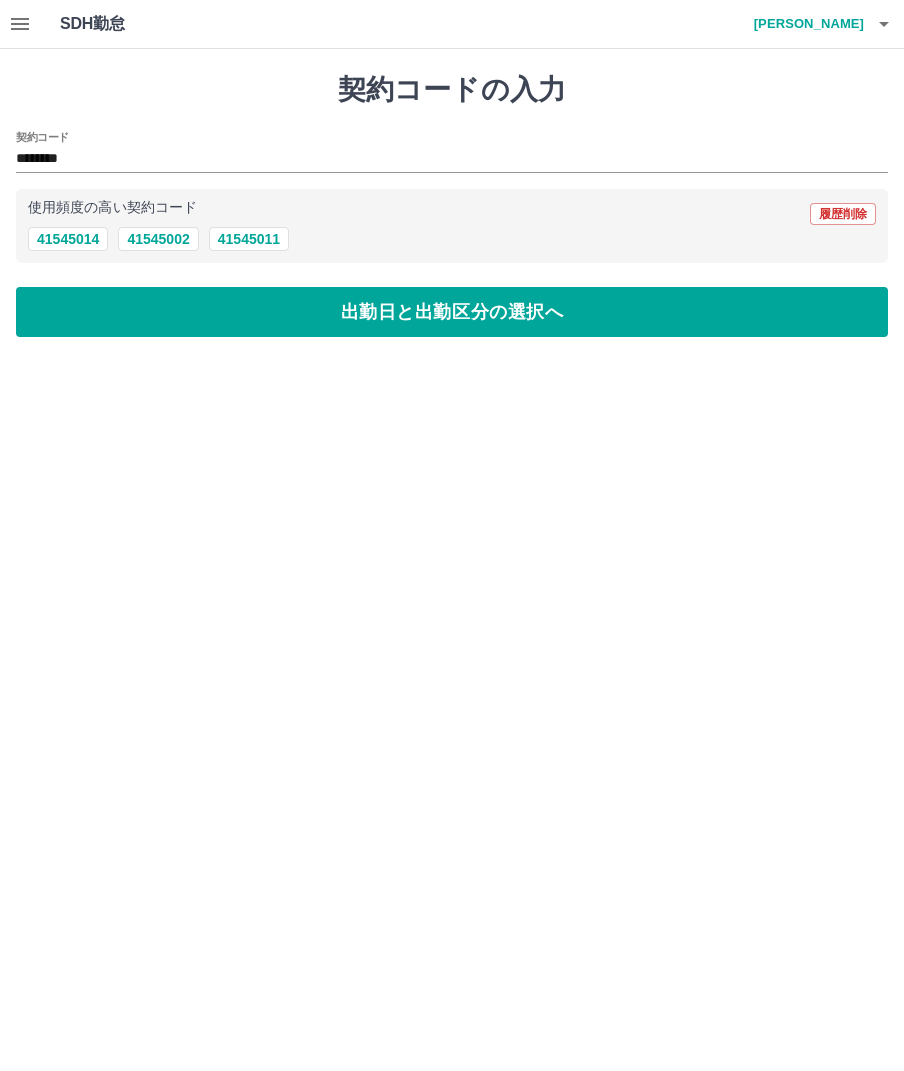 click on "出勤日と出勤区分の選択へ" at bounding box center (452, 312) 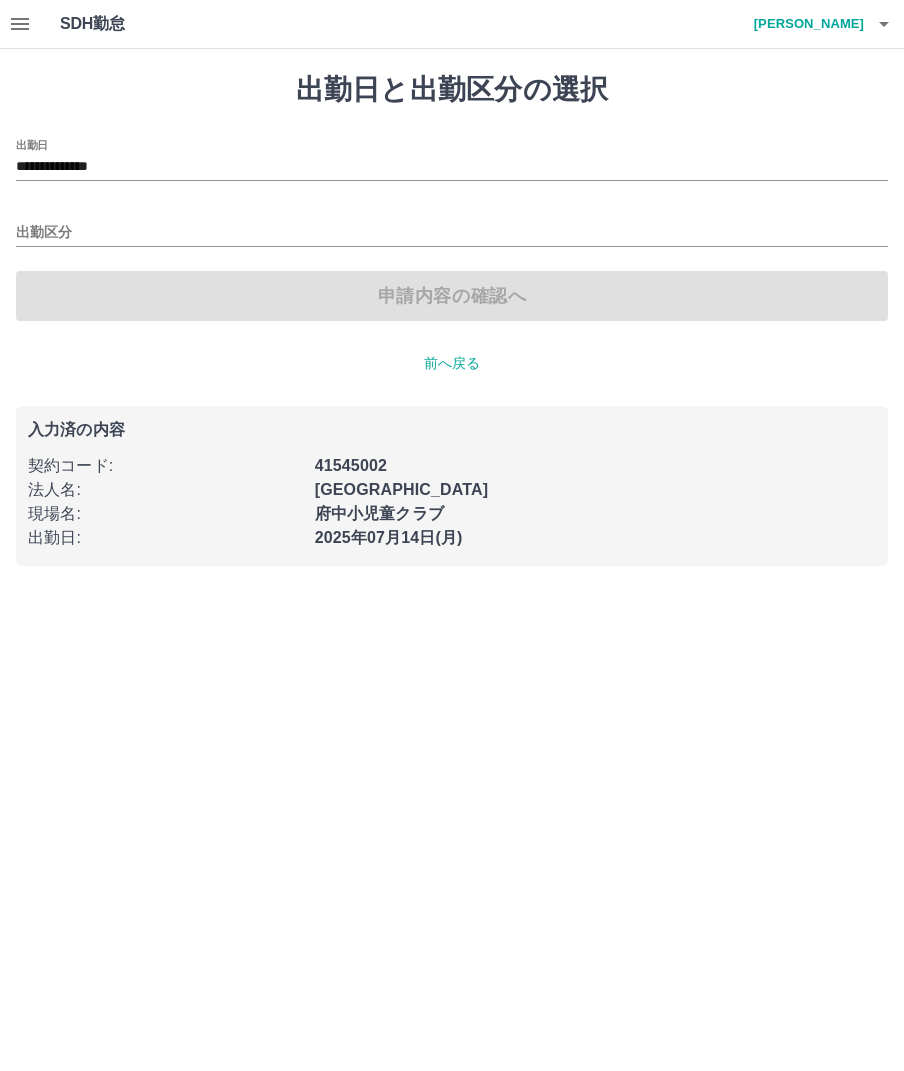 click on "出勤区分" at bounding box center (452, 233) 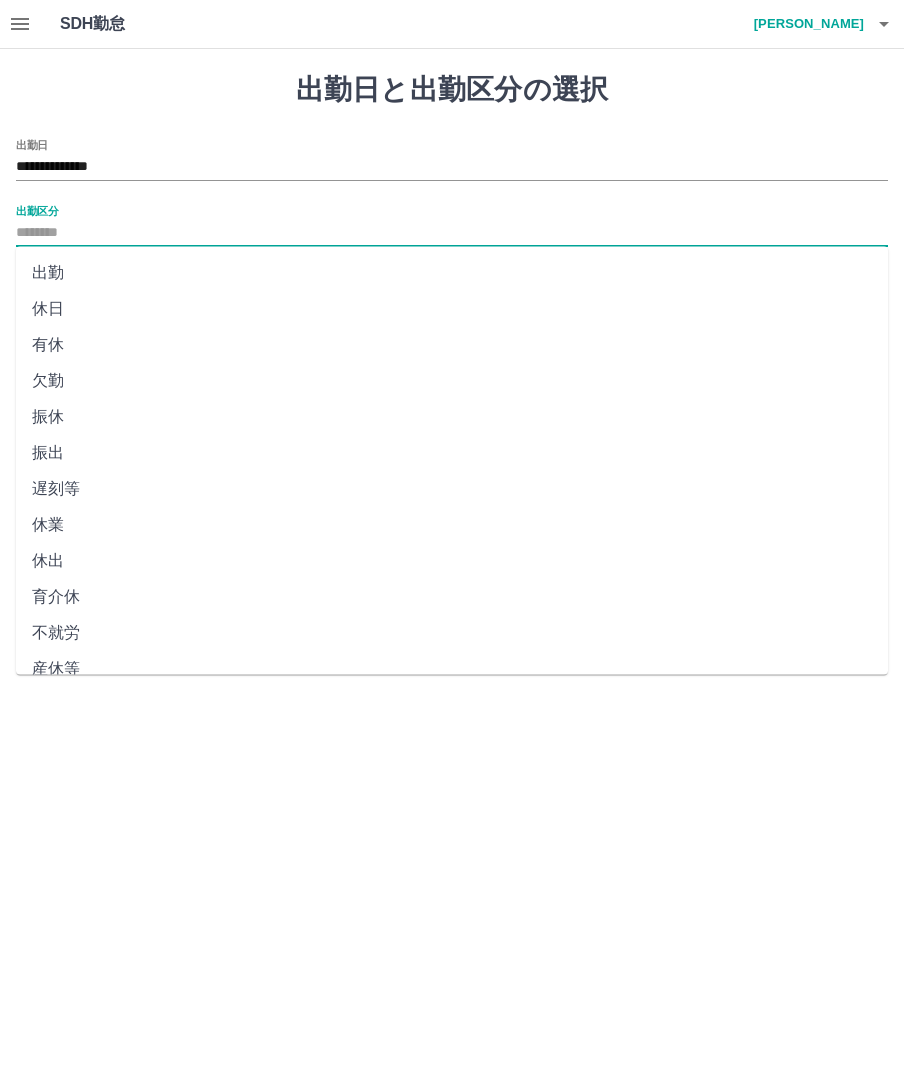 click on "出勤" at bounding box center [452, 273] 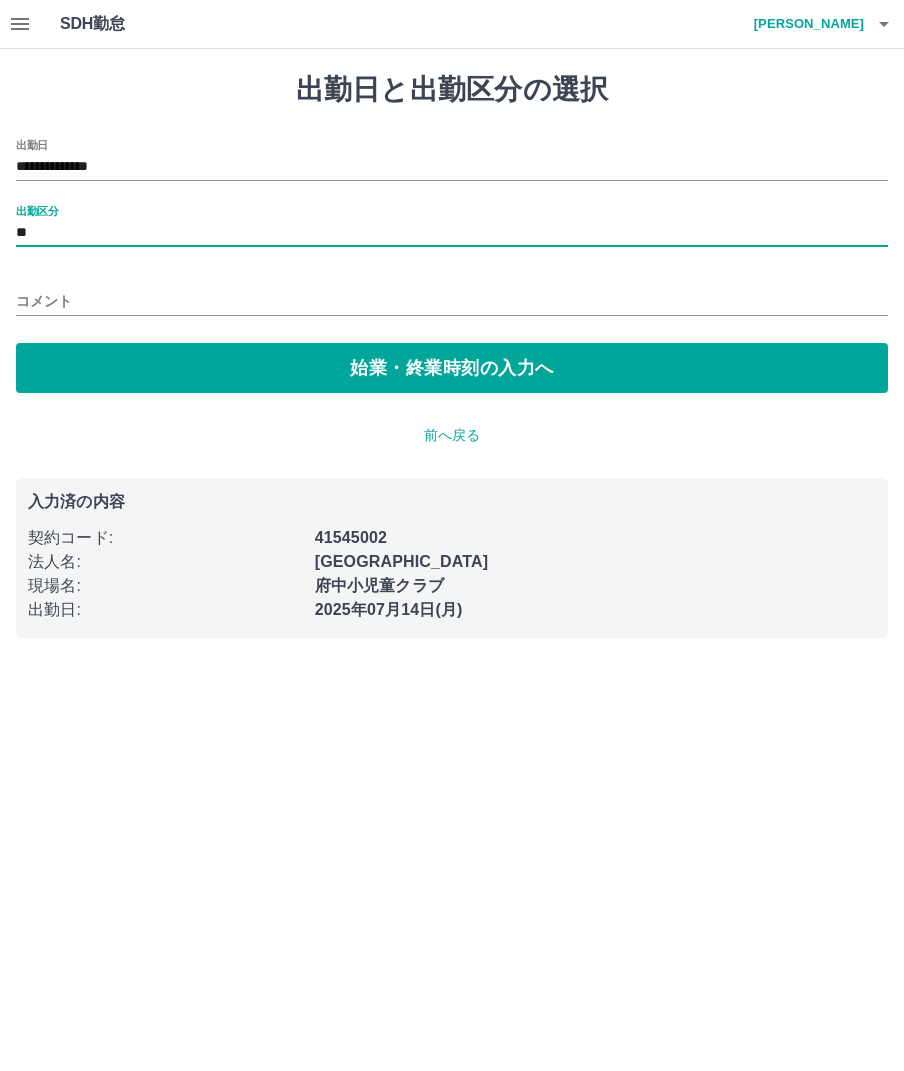 click on "コメント" at bounding box center [452, 301] 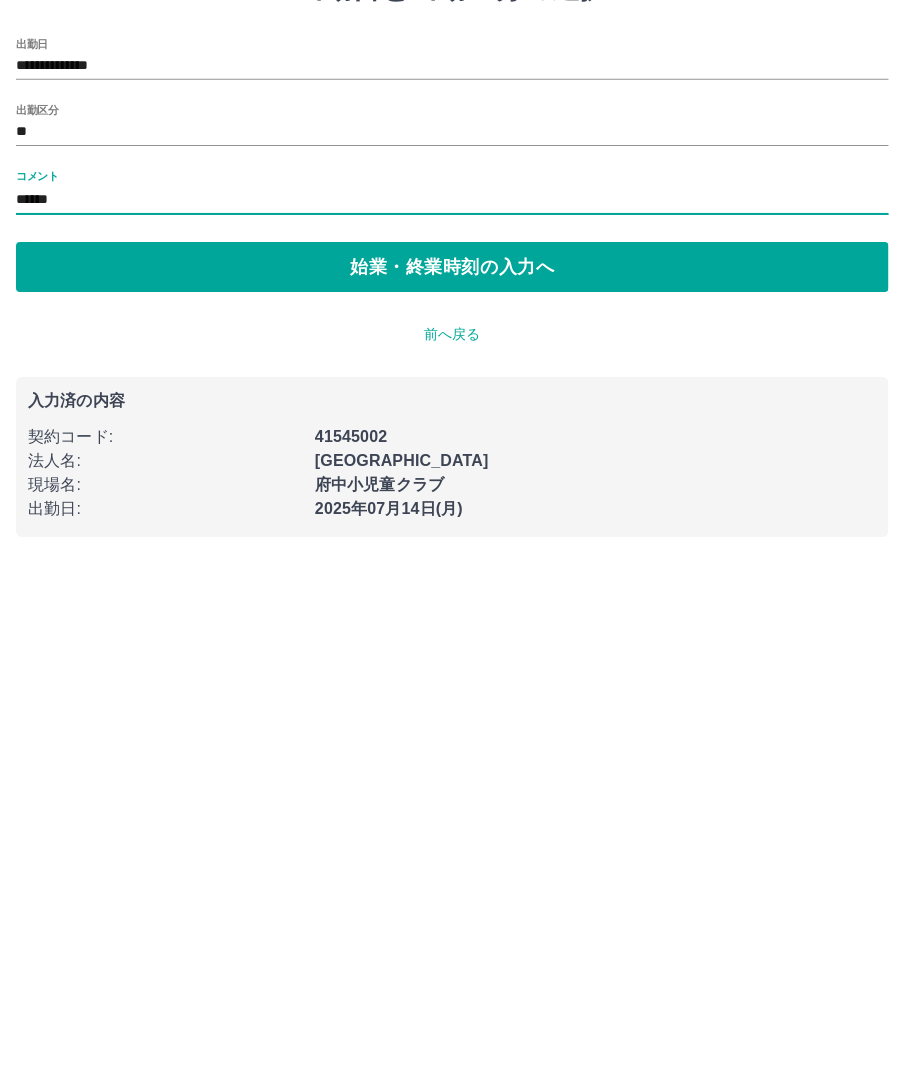 type on "******" 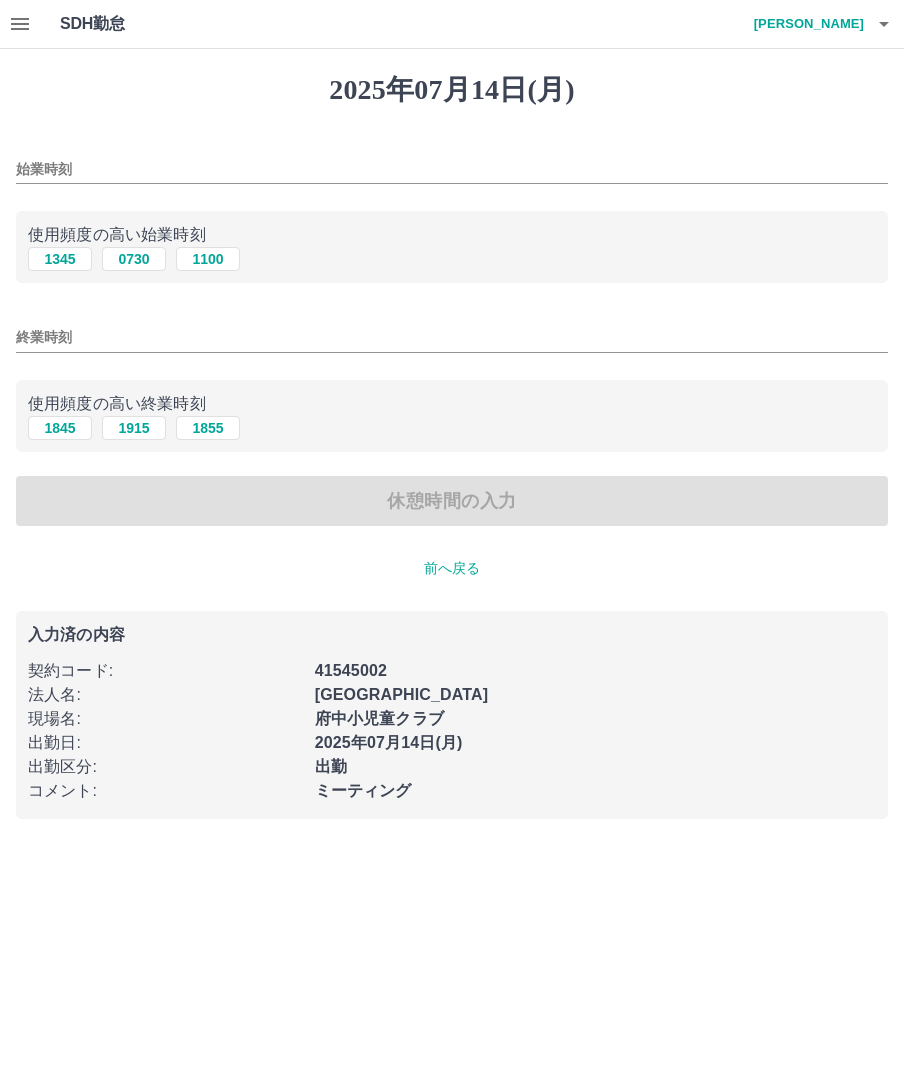 click on "始業時刻" at bounding box center (452, 169) 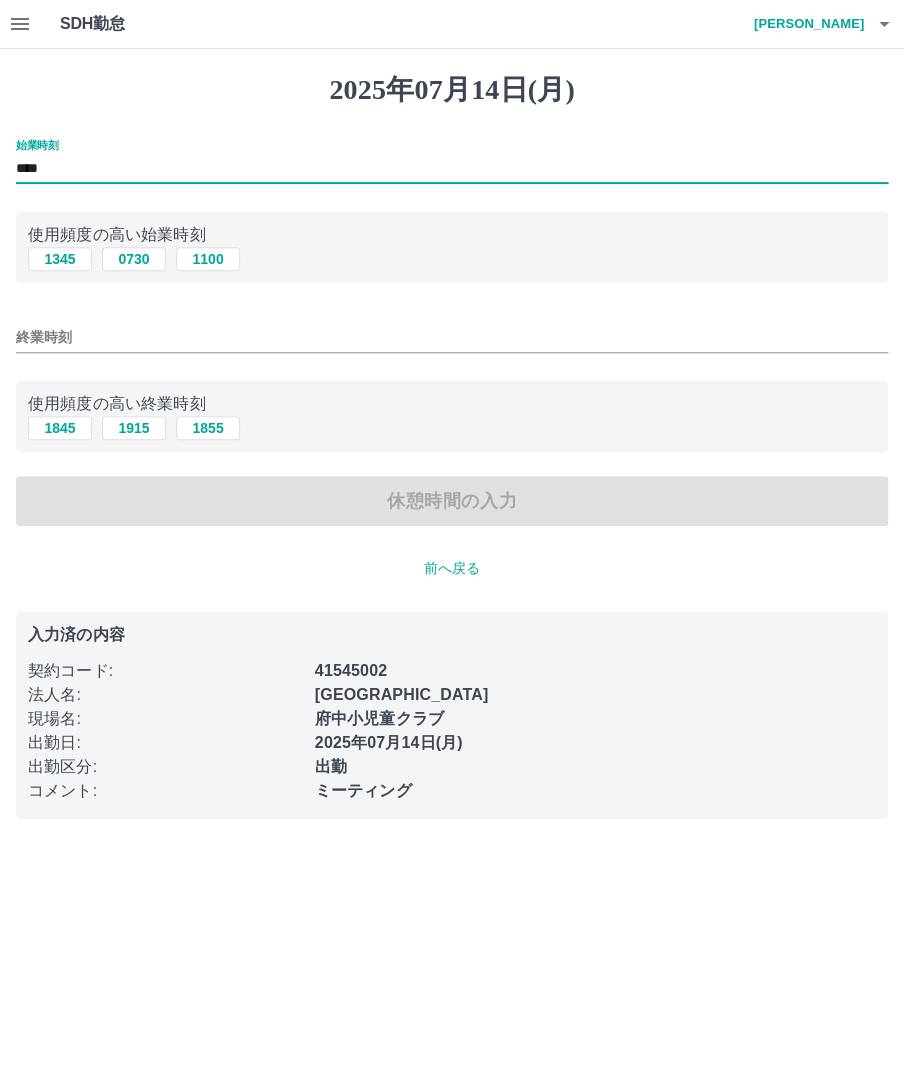 type on "****" 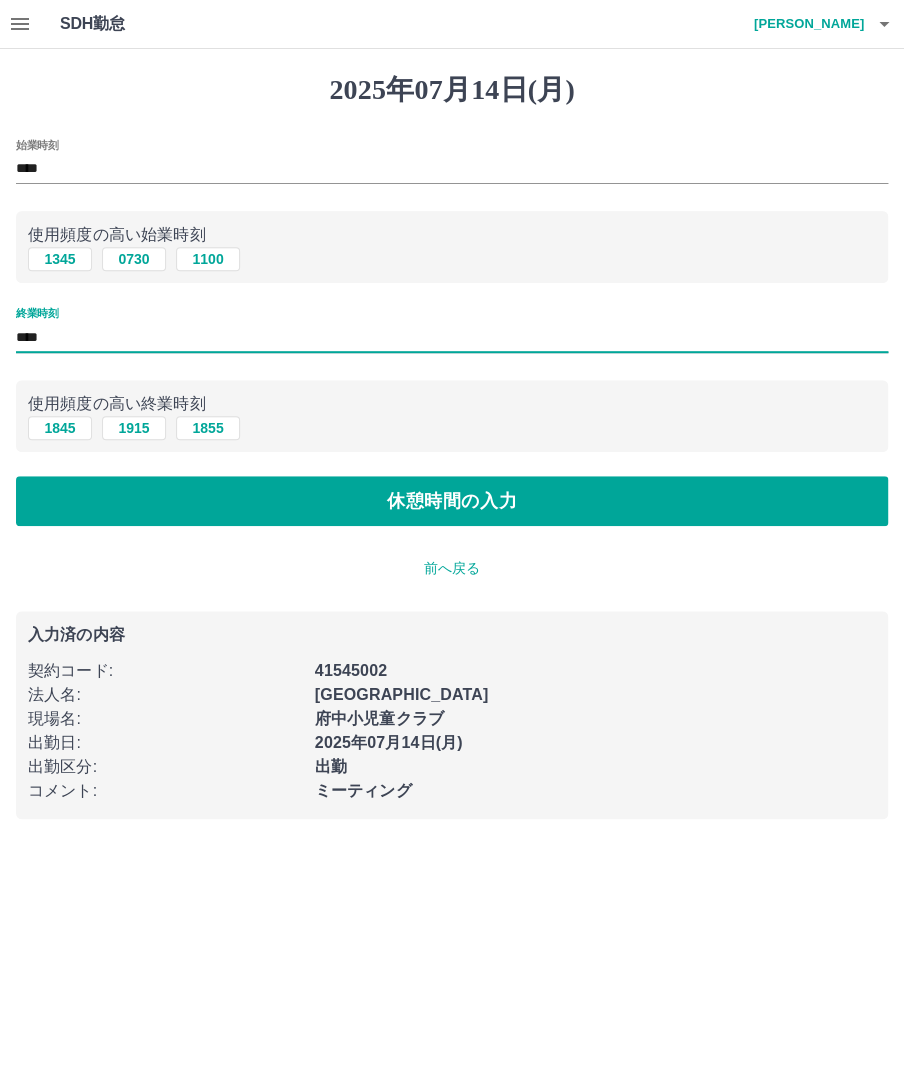 type on "****" 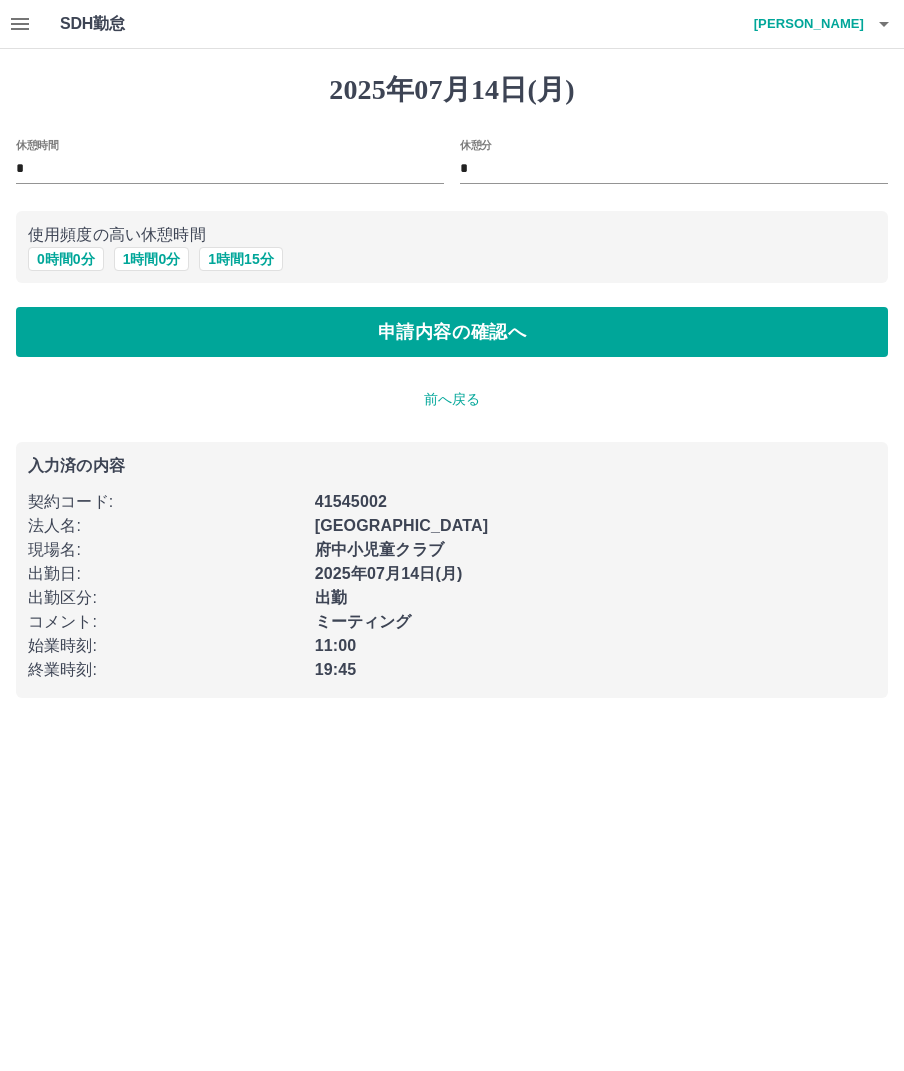 click on "*" at bounding box center [674, 169] 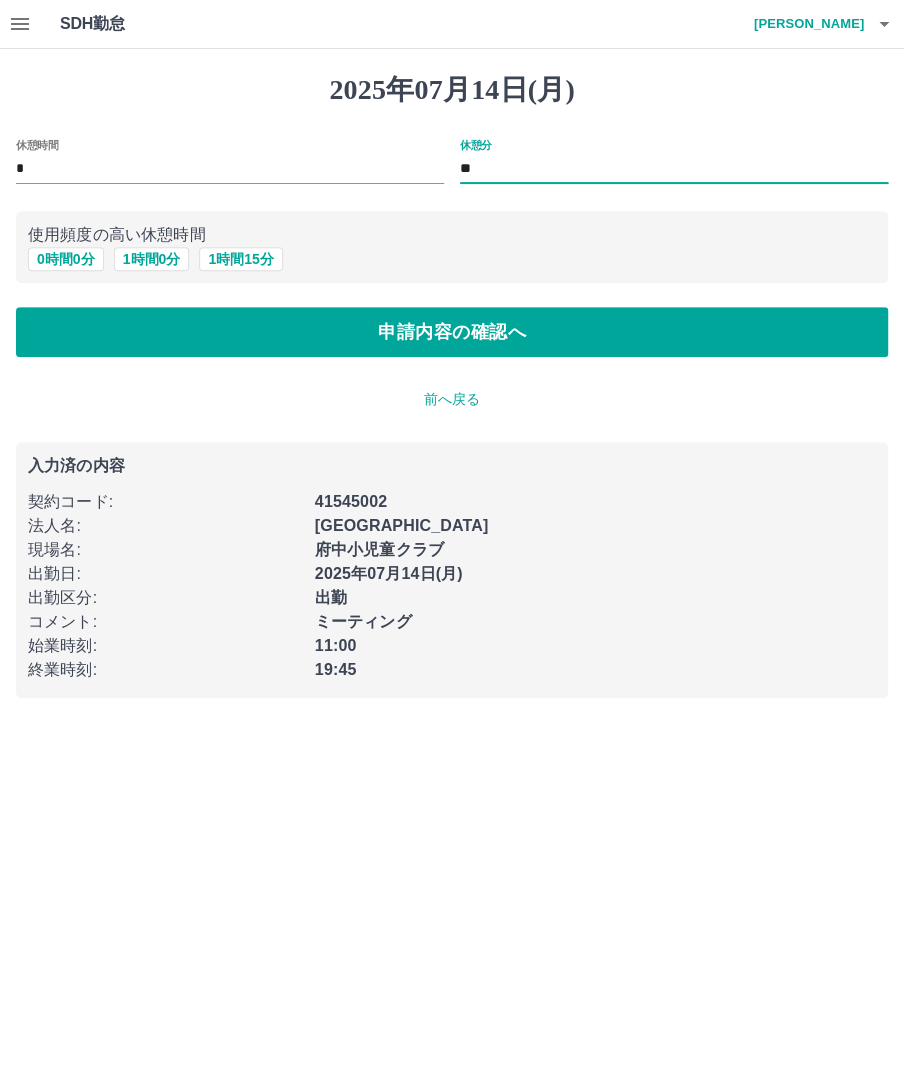 type on "**" 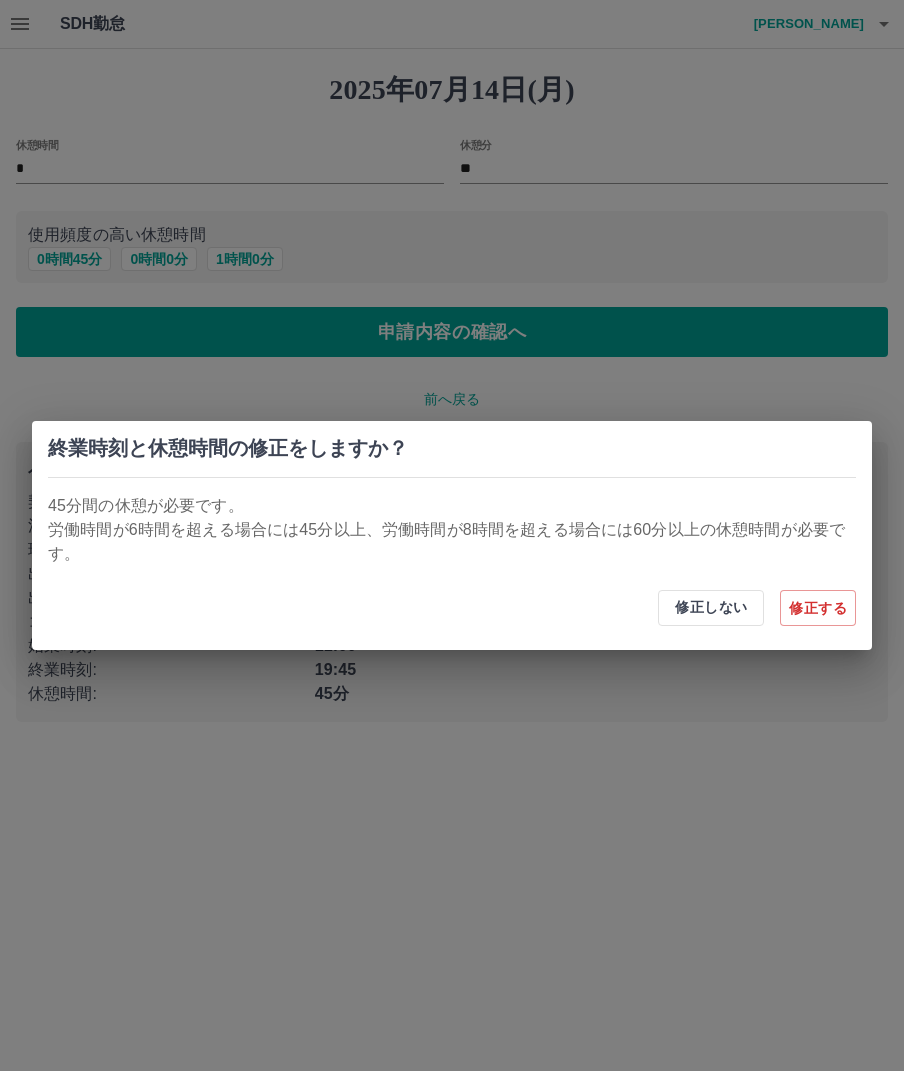 click on "修正する" at bounding box center (818, 608) 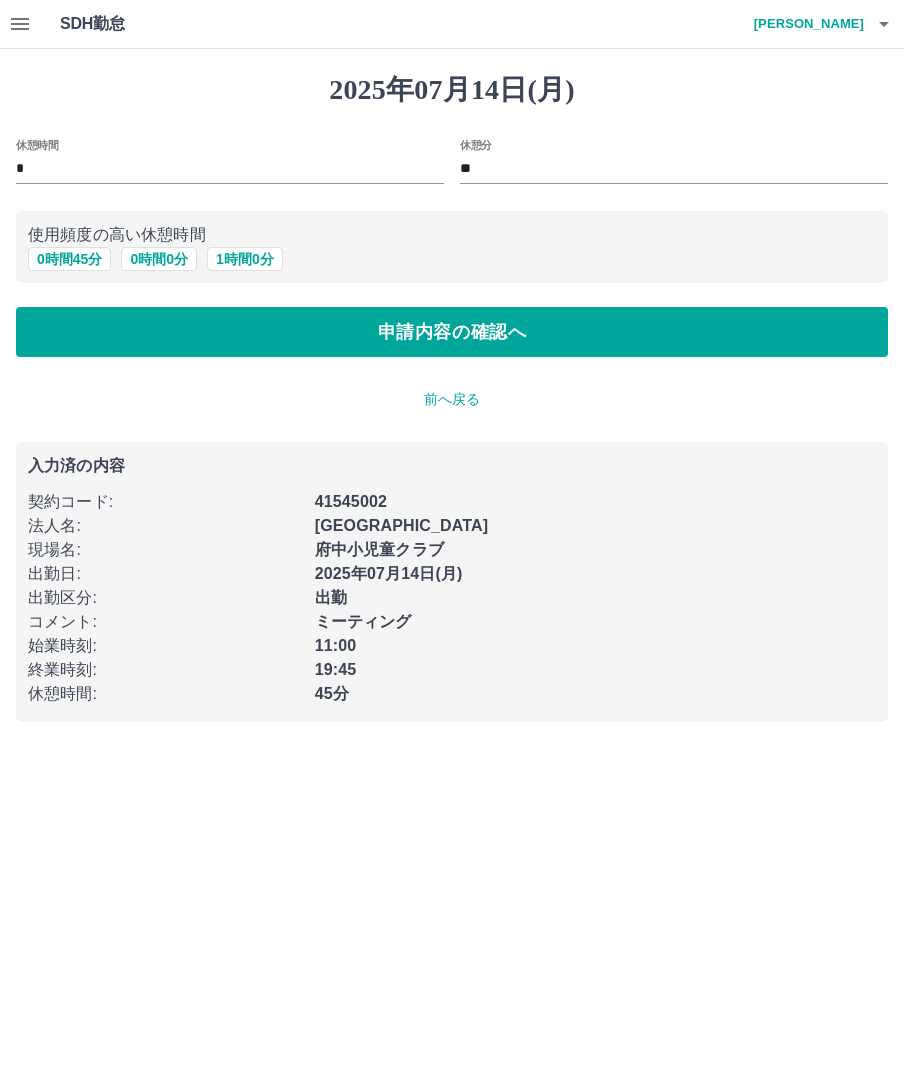 click on "申請内容の確認へ" at bounding box center [452, 332] 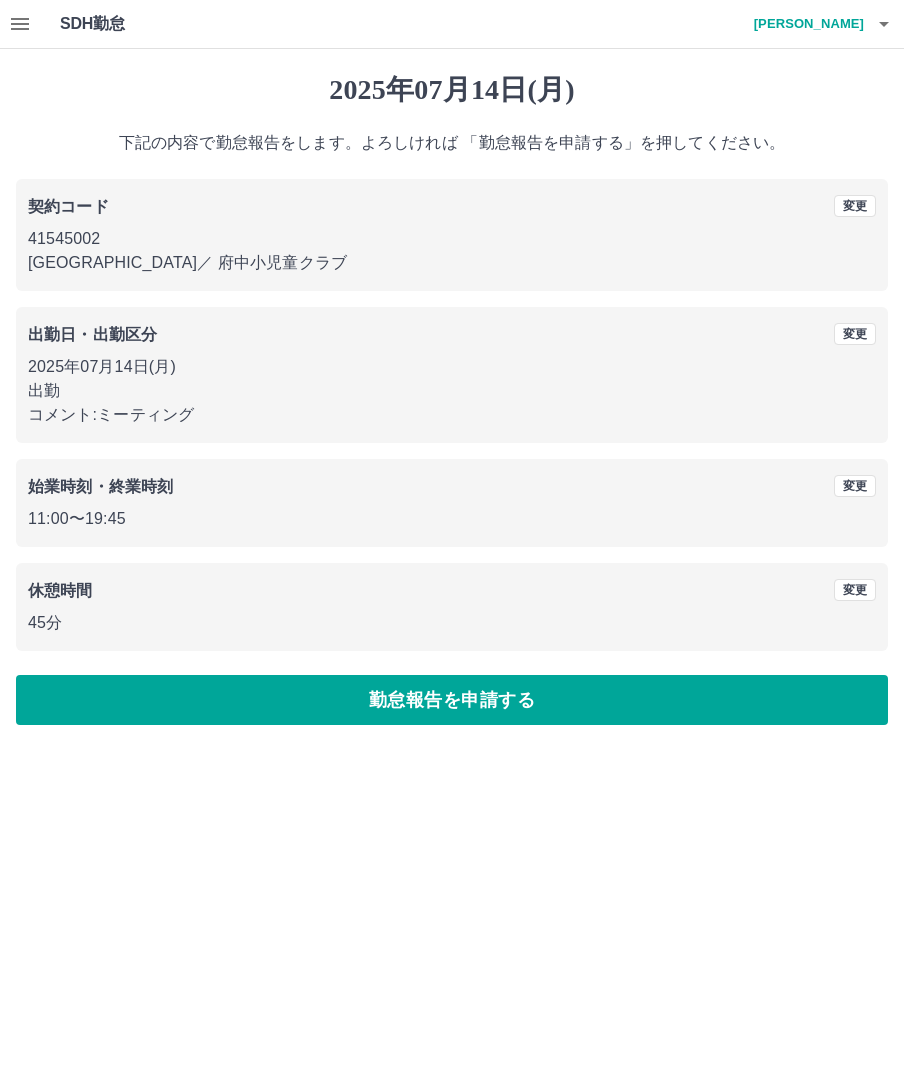 click on "勤怠報告を申請する" at bounding box center (452, 700) 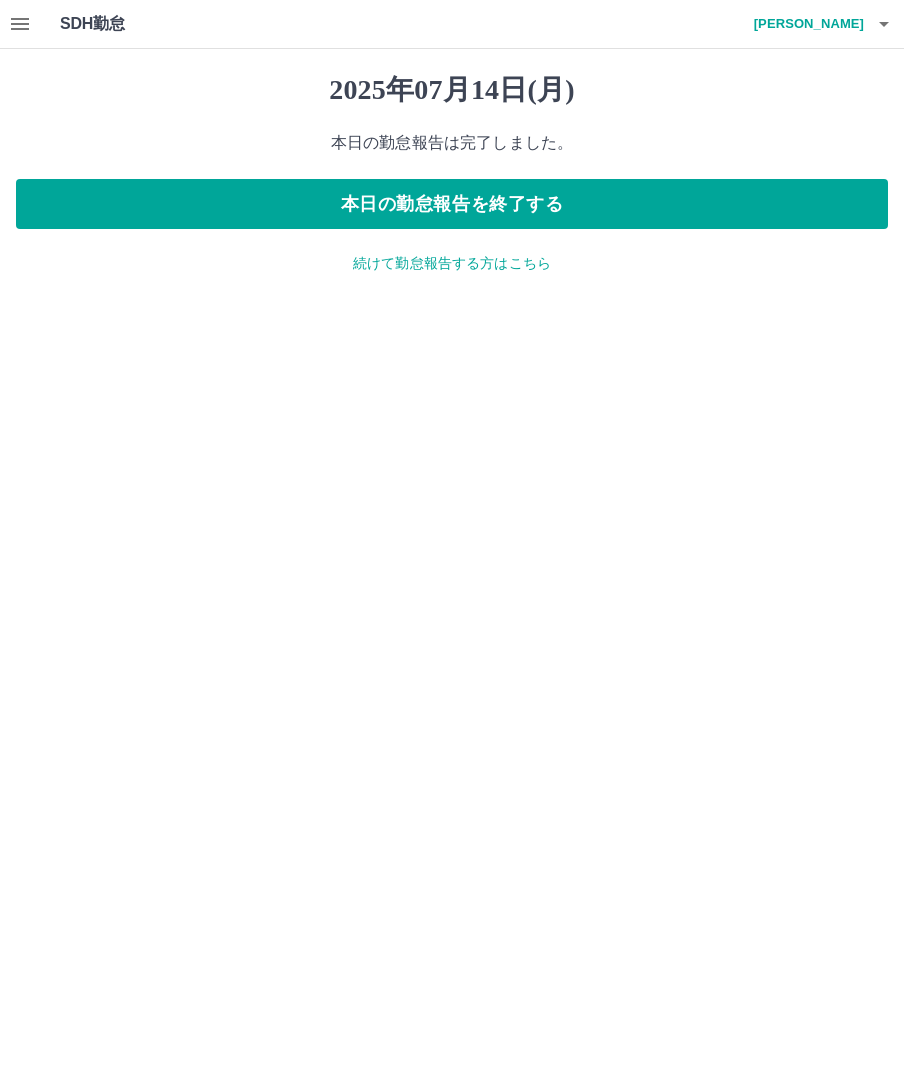 click on "本日の勤怠報告を終了する" at bounding box center [452, 204] 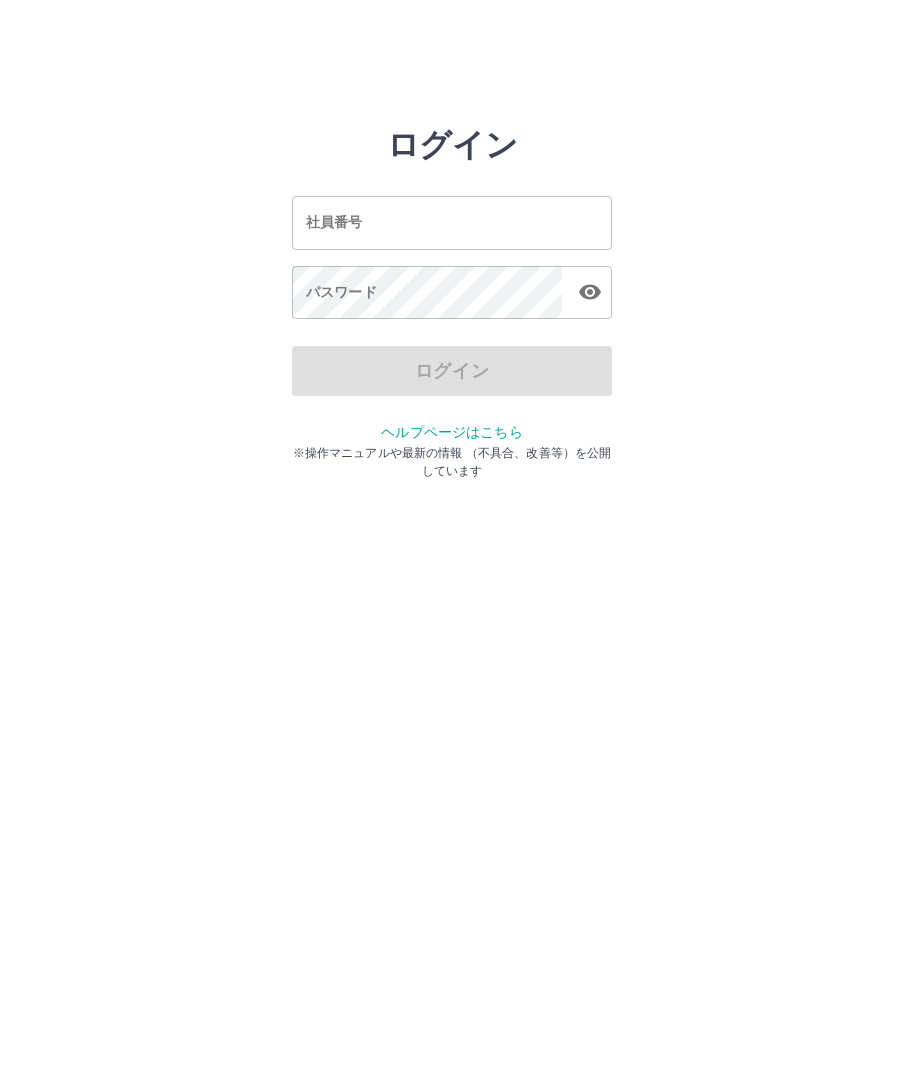 scroll, scrollTop: 0, scrollLeft: 0, axis: both 